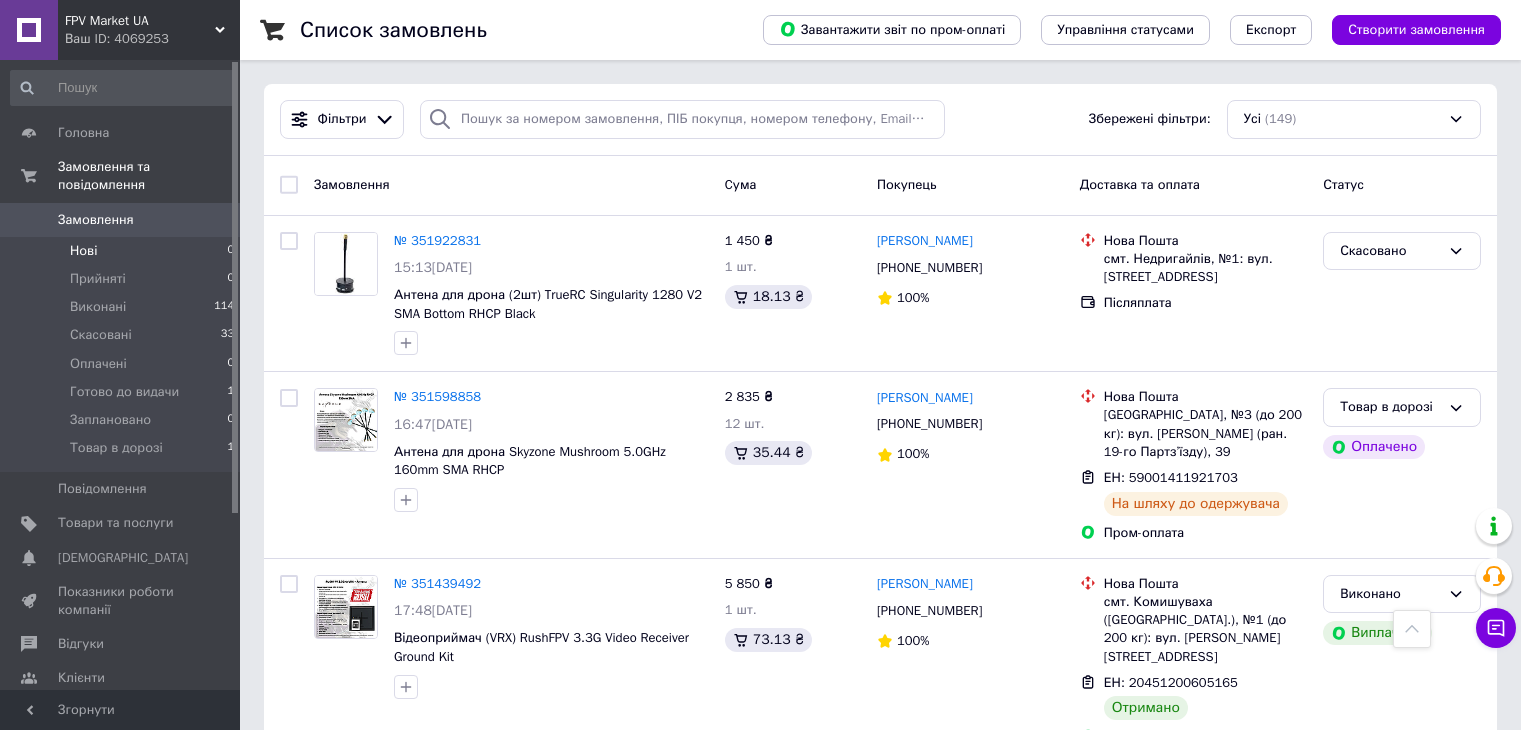 scroll, scrollTop: 1200, scrollLeft: 0, axis: vertical 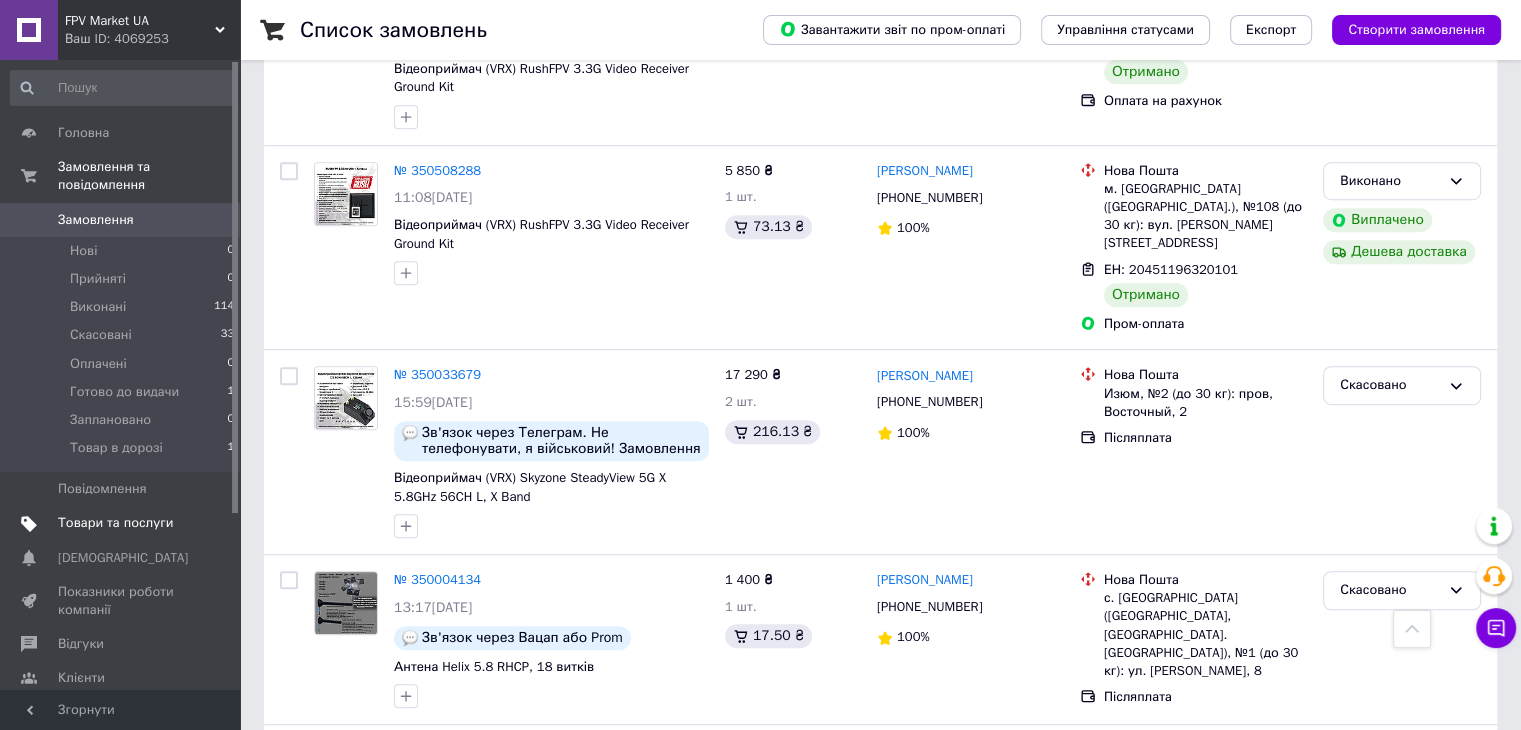 click on "Товари та послуги" at bounding box center [115, 523] 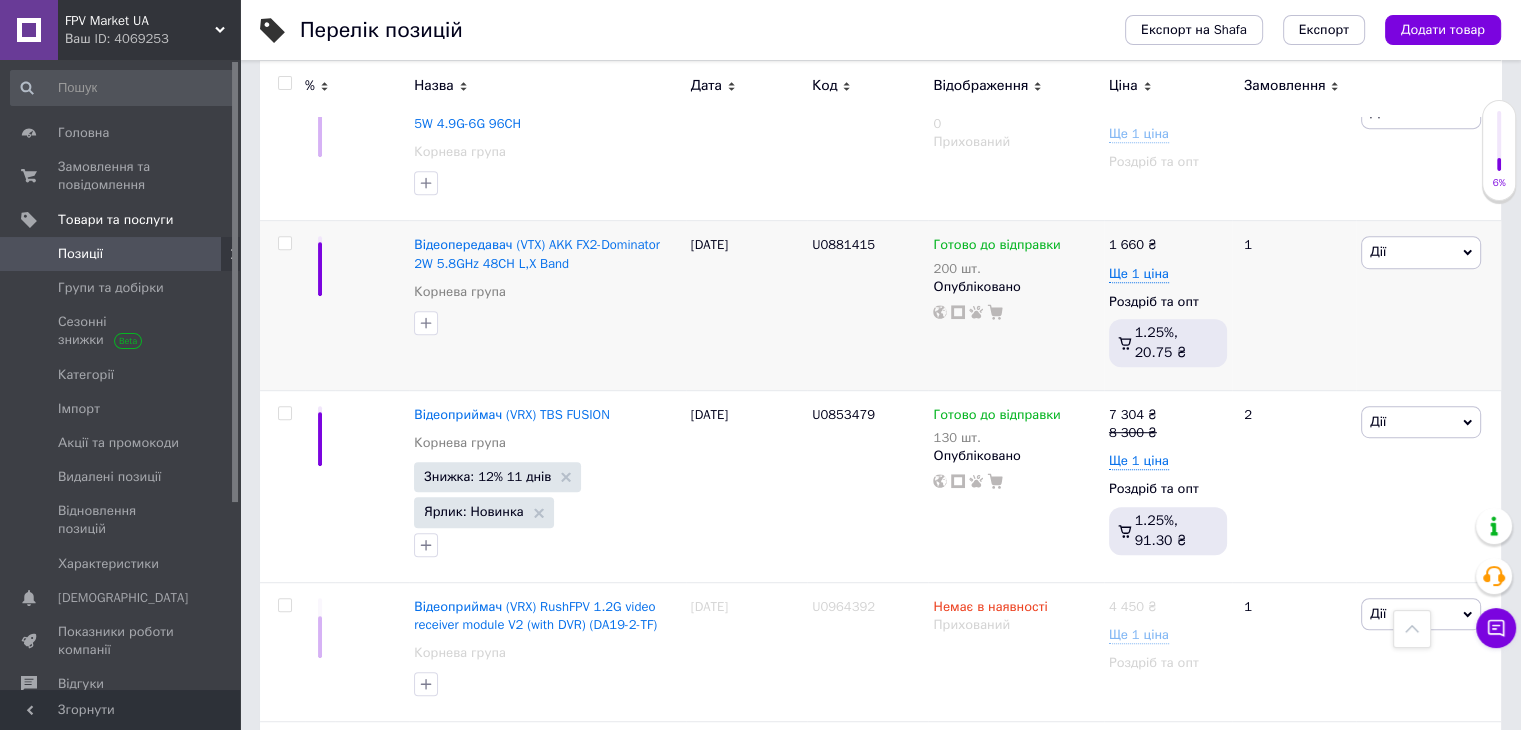scroll, scrollTop: 8700, scrollLeft: 0, axis: vertical 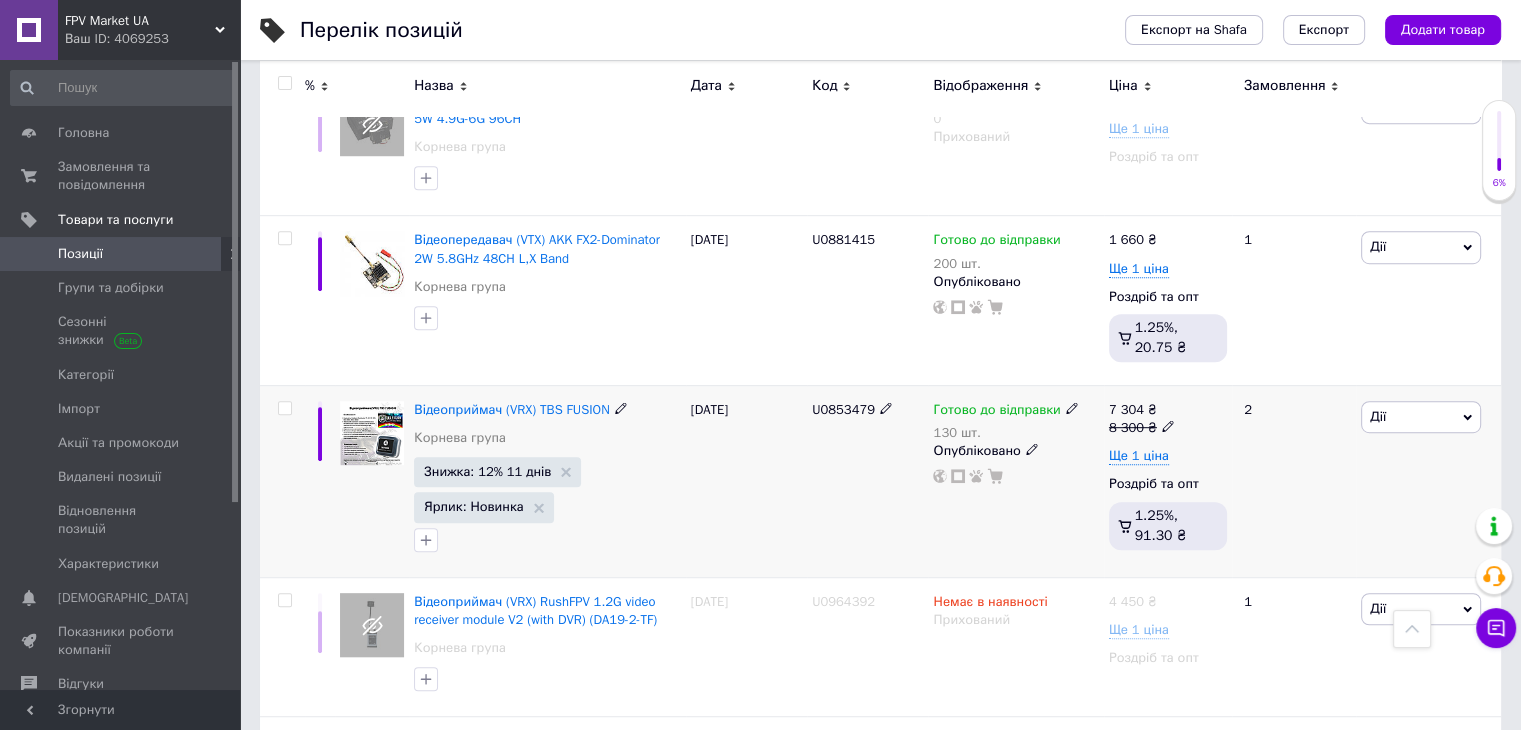 click 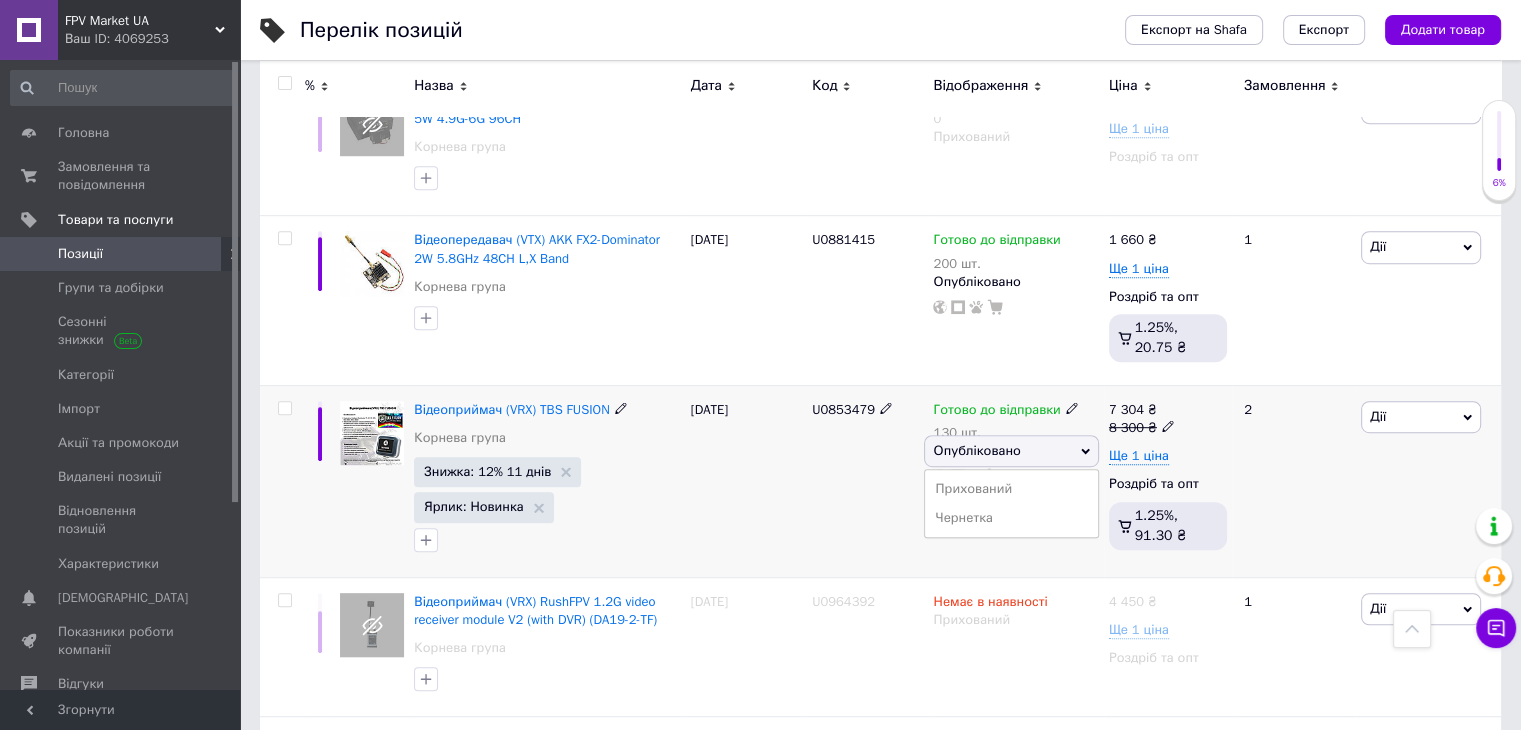 click on "Прихований" at bounding box center [1011, 489] 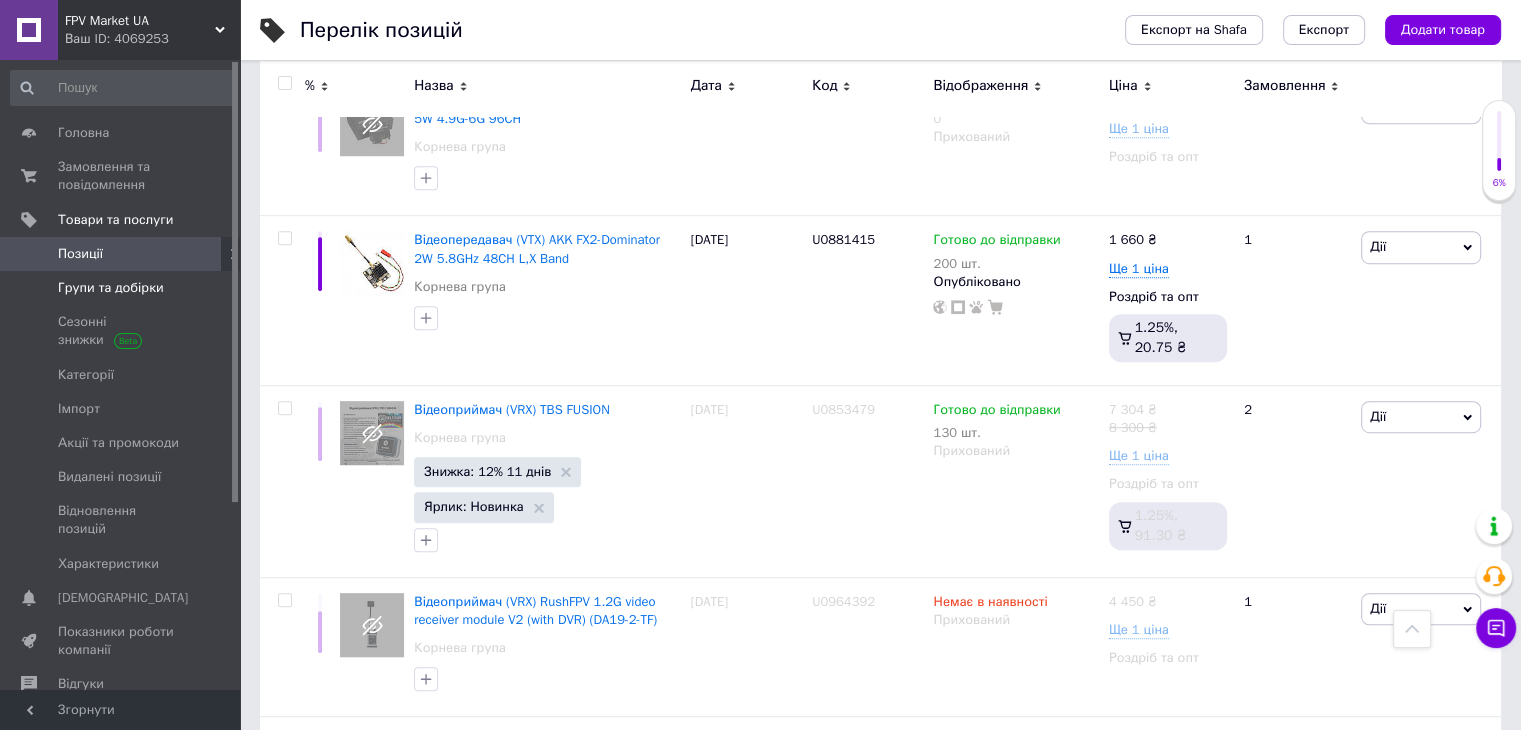 click on "Групи та добірки" at bounding box center (111, 288) 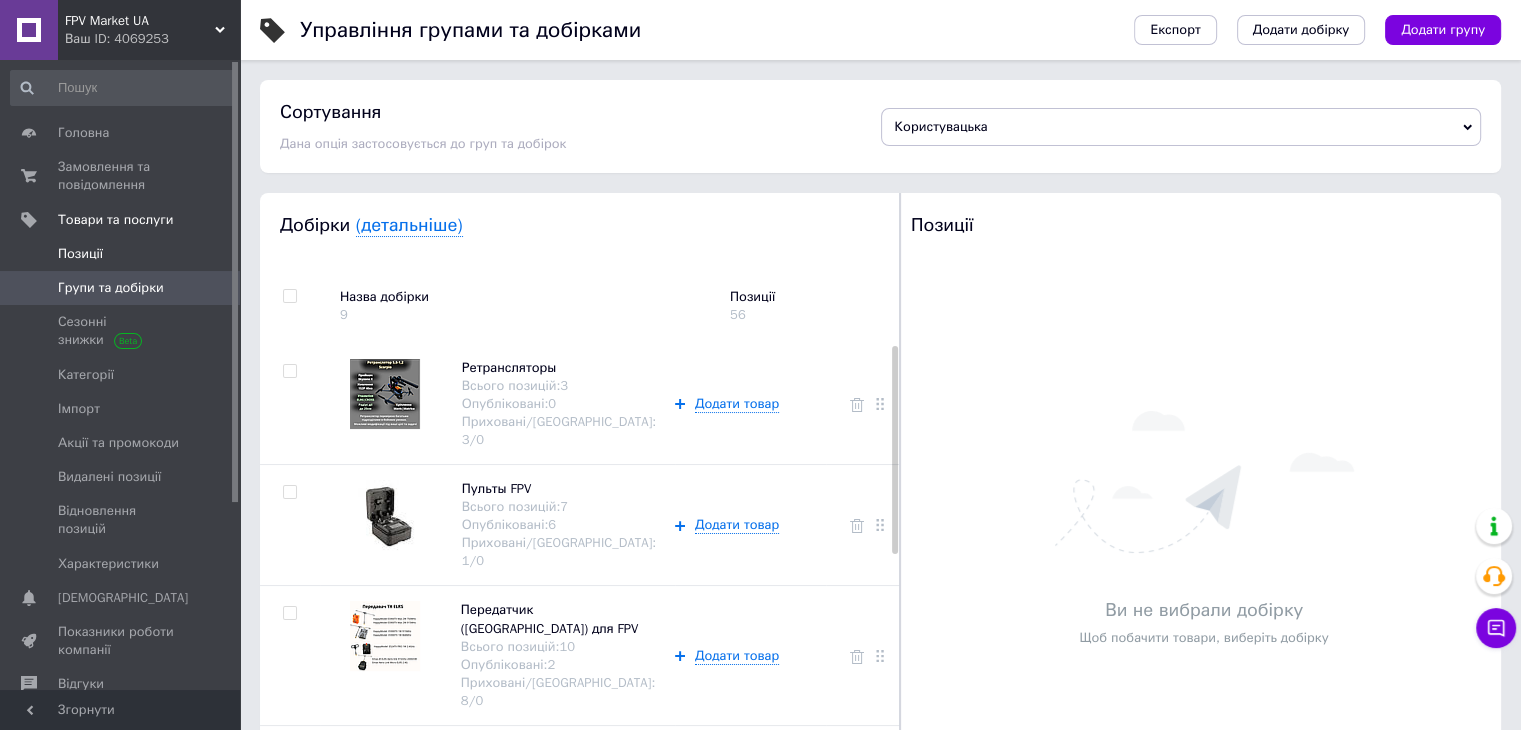 click on "Позиції" at bounding box center (80, 254) 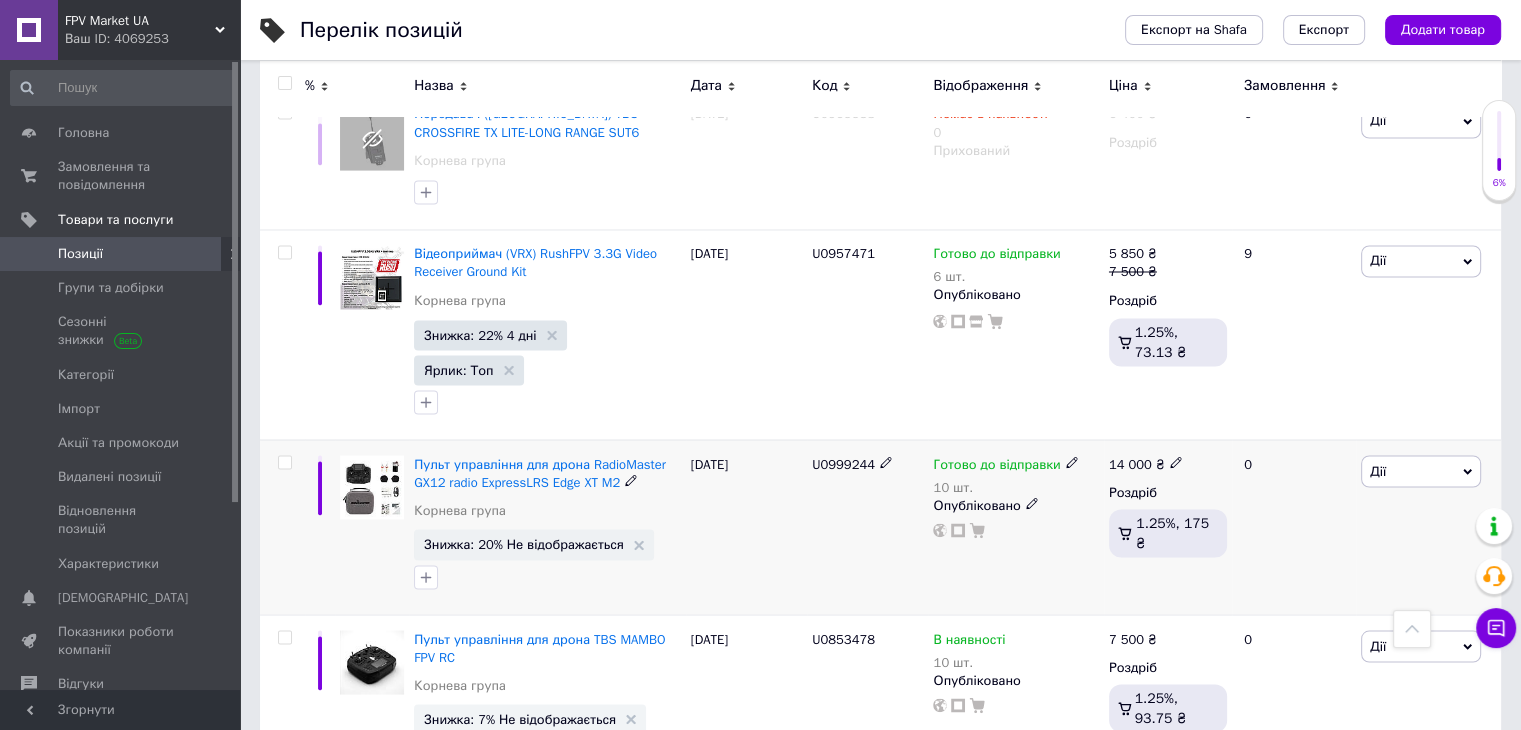 scroll, scrollTop: 3500, scrollLeft: 0, axis: vertical 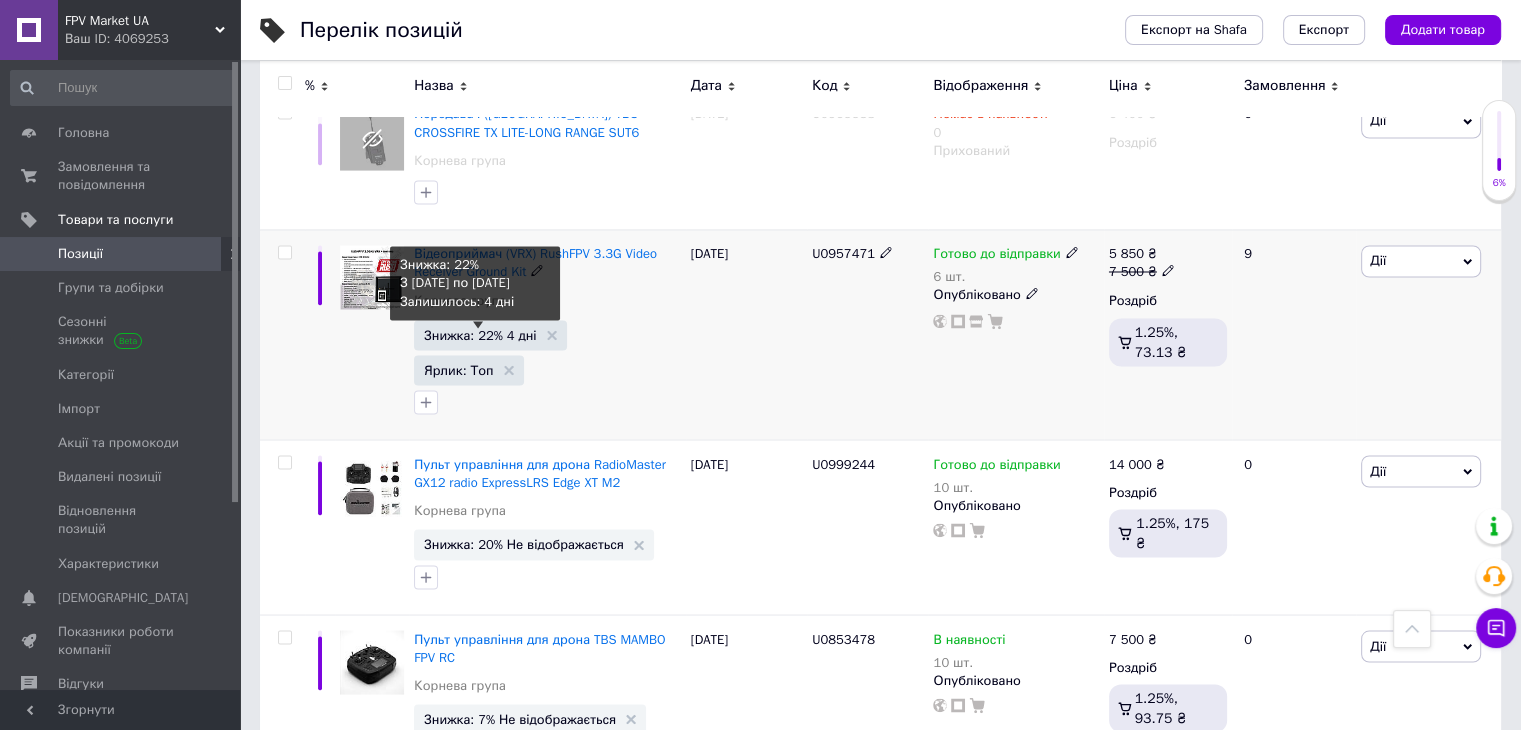 click on "Знижка: 22% 4 дні" at bounding box center (480, 334) 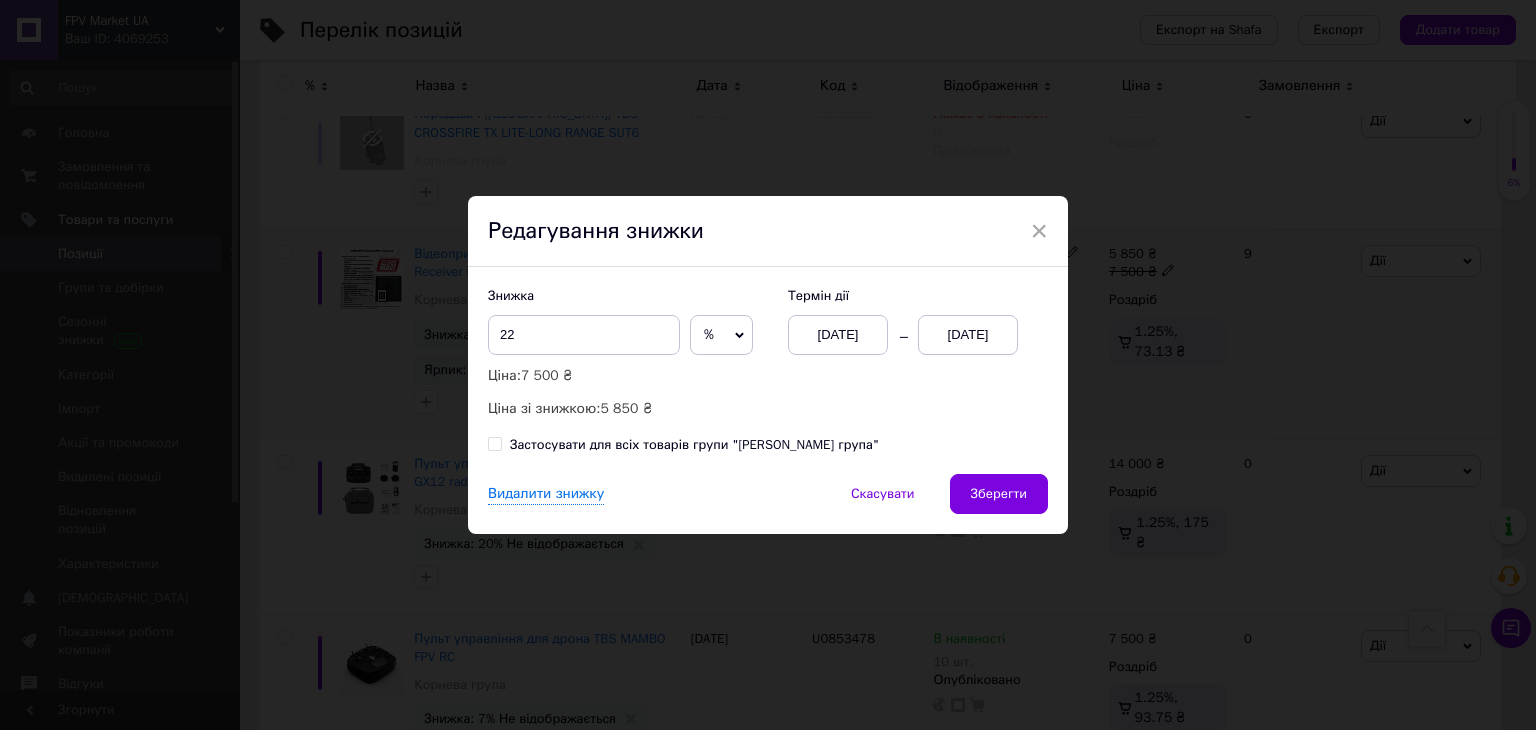 click on "[DATE]" at bounding box center (968, 335) 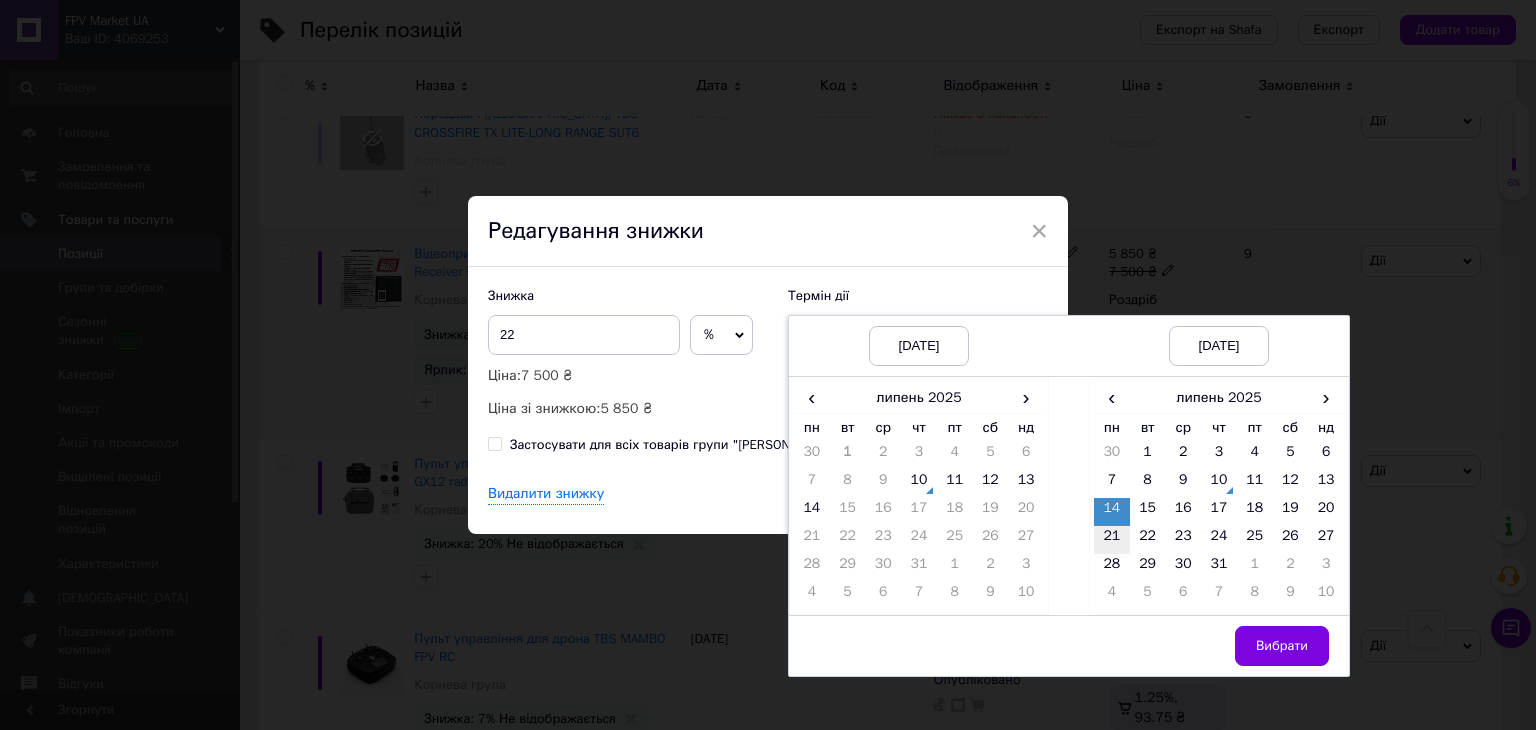 click on "21" at bounding box center [1112, 540] 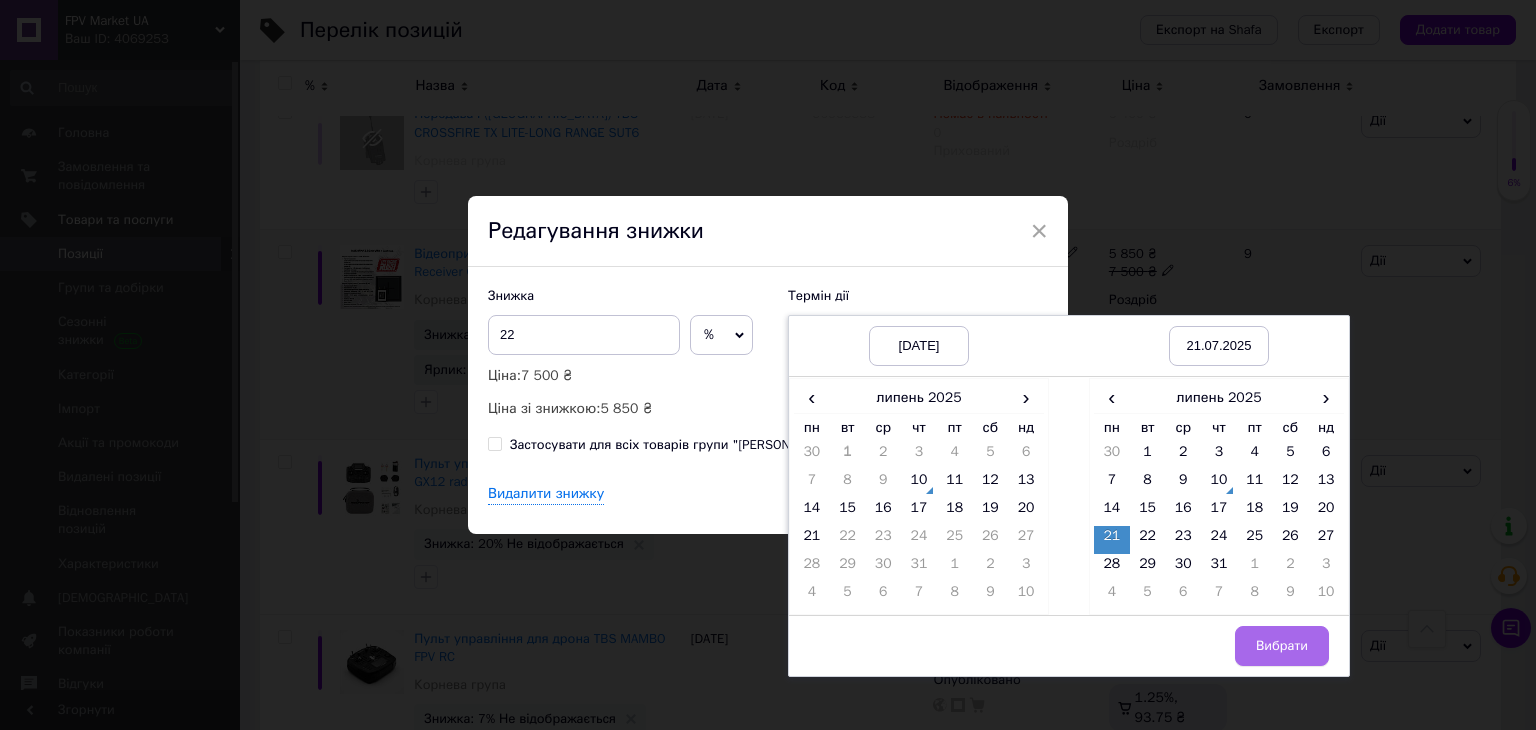 click on "Вибрати" at bounding box center [1282, 646] 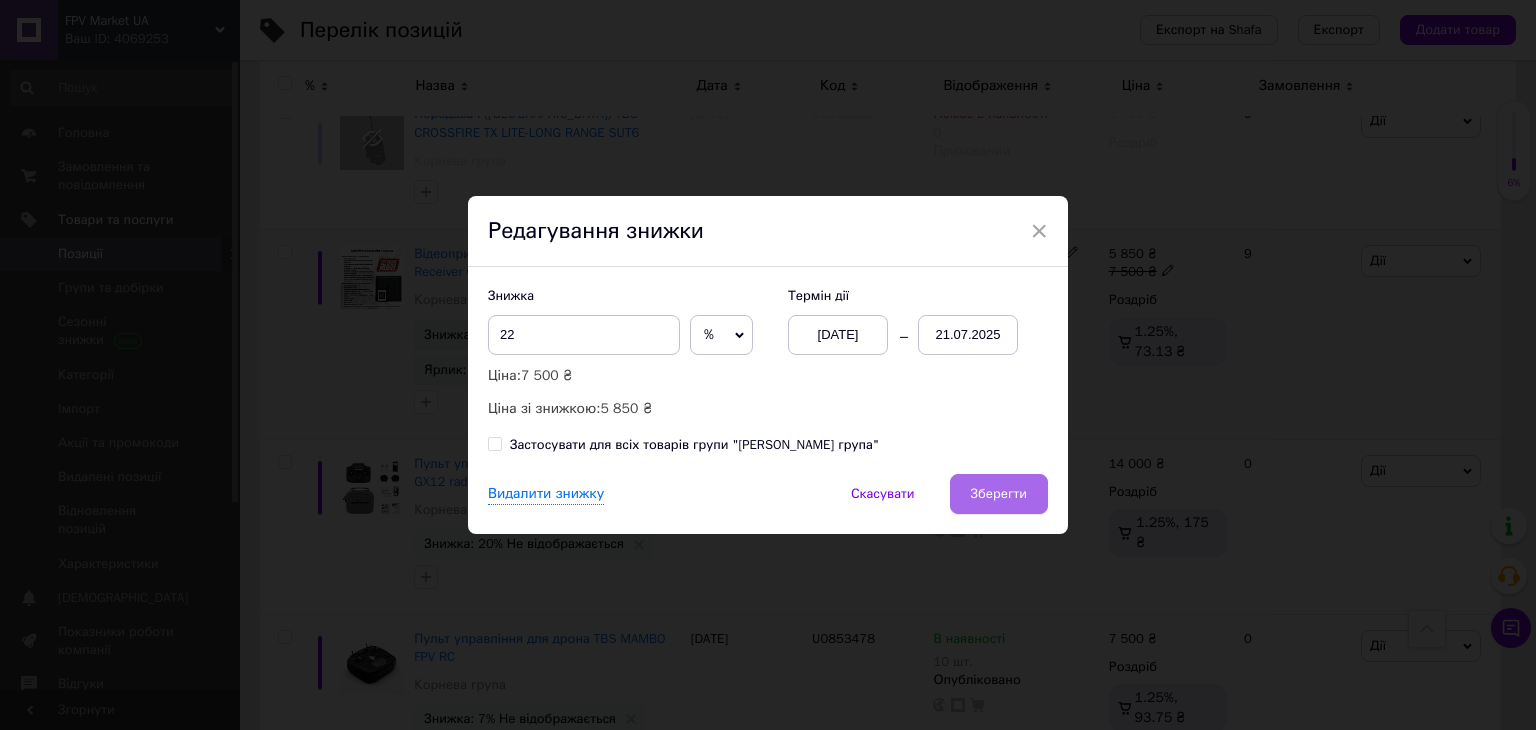 click on "Зберегти" at bounding box center [999, 494] 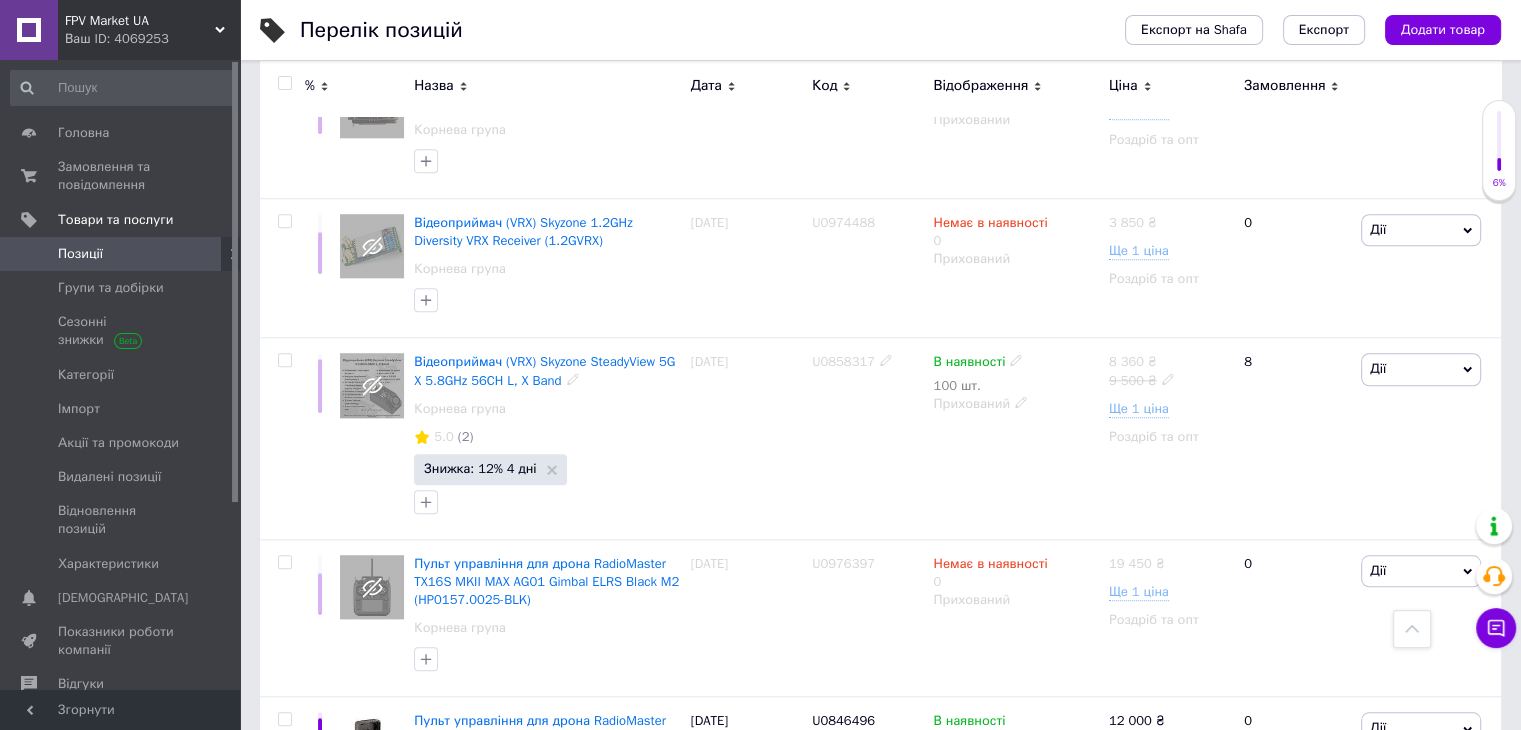 scroll, scrollTop: 9400, scrollLeft: 0, axis: vertical 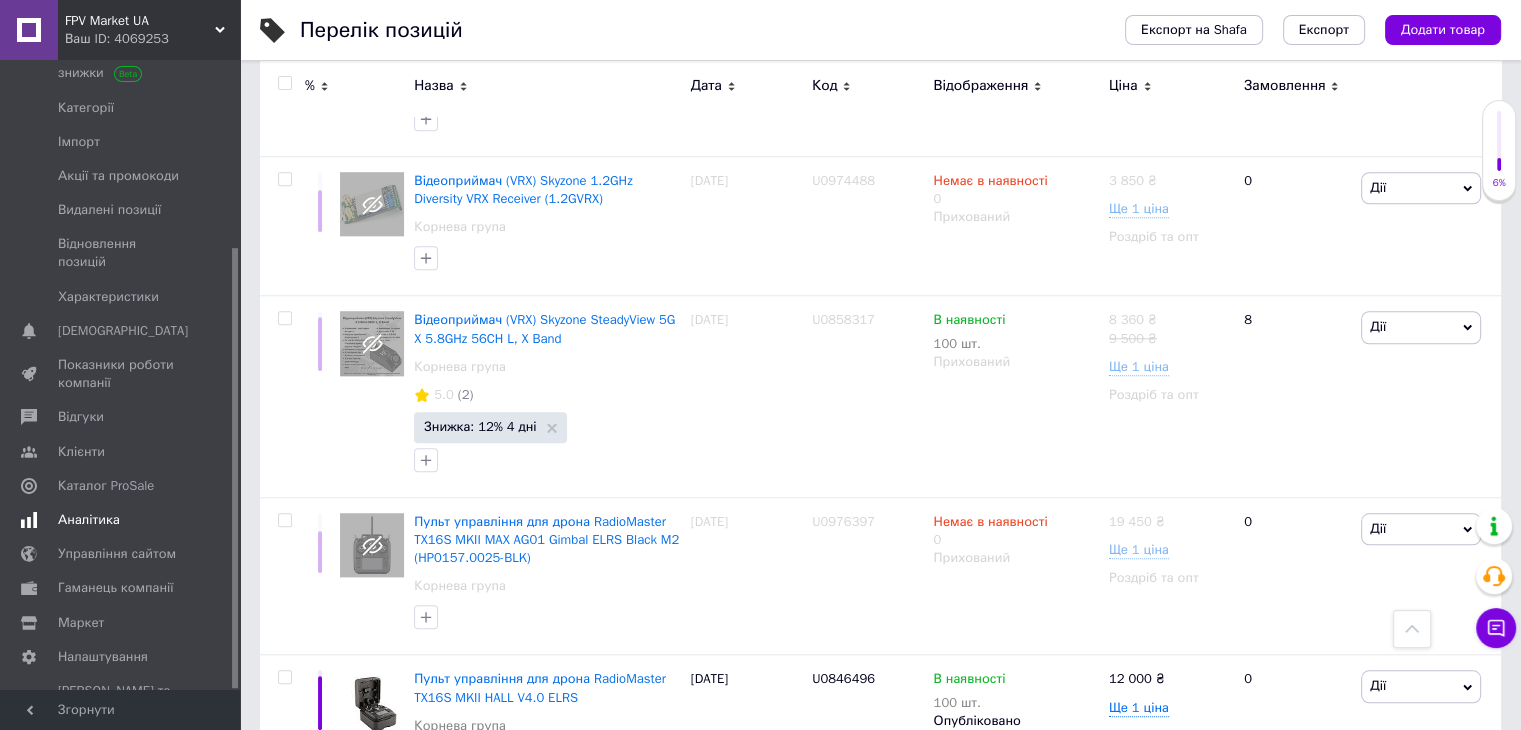 click on "Аналітика" at bounding box center (89, 520) 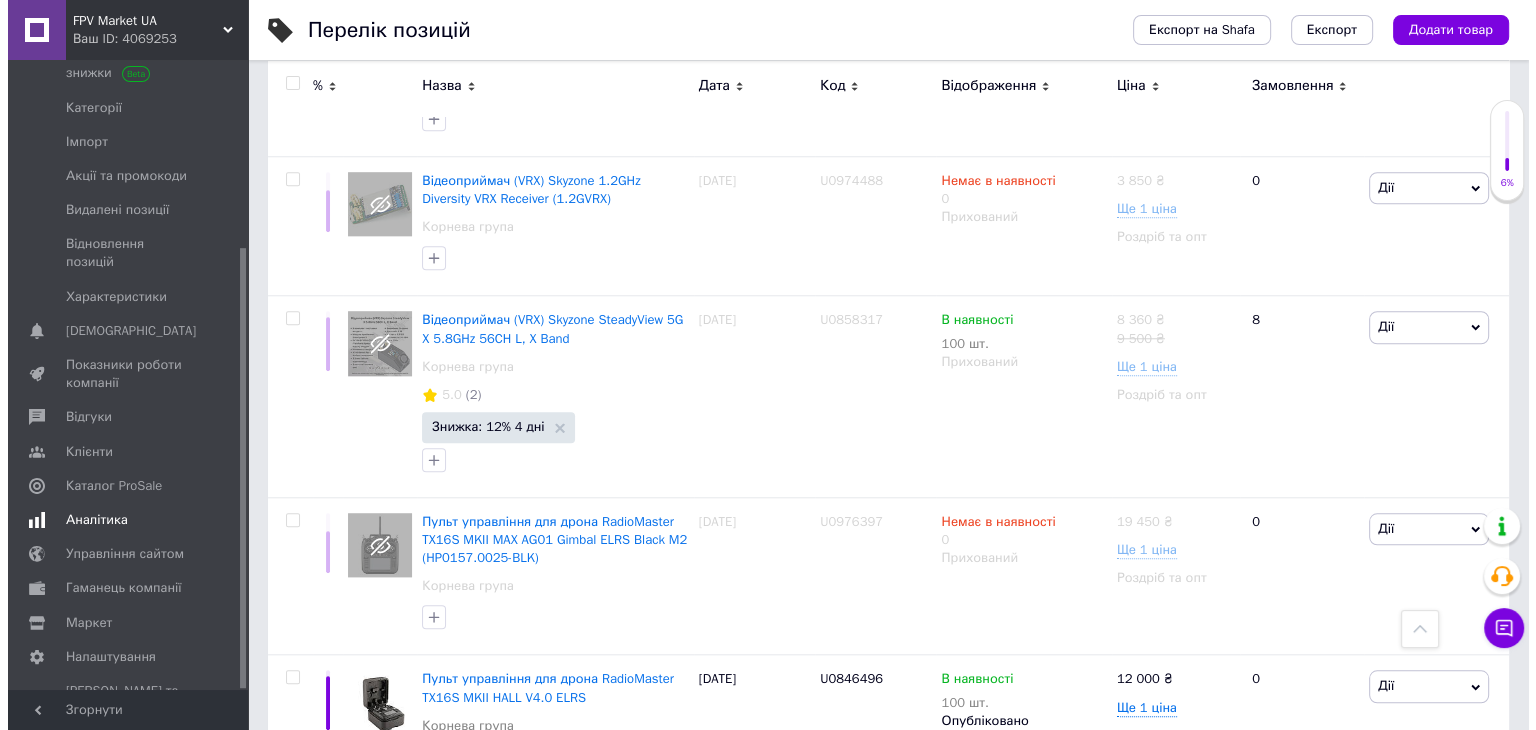 scroll, scrollTop: 0, scrollLeft: 0, axis: both 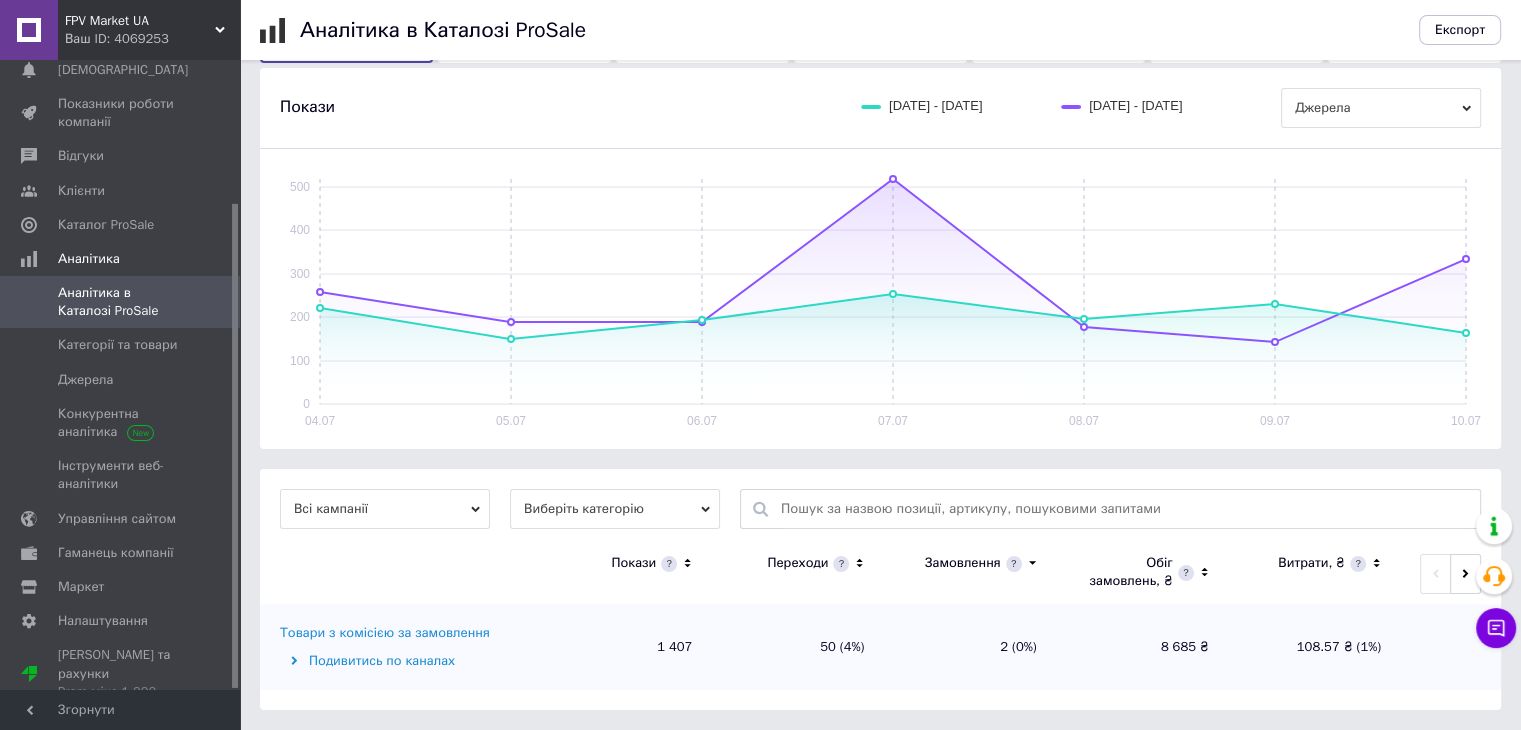 click on "Подивитись по каналах" at bounding box center (407, 661) 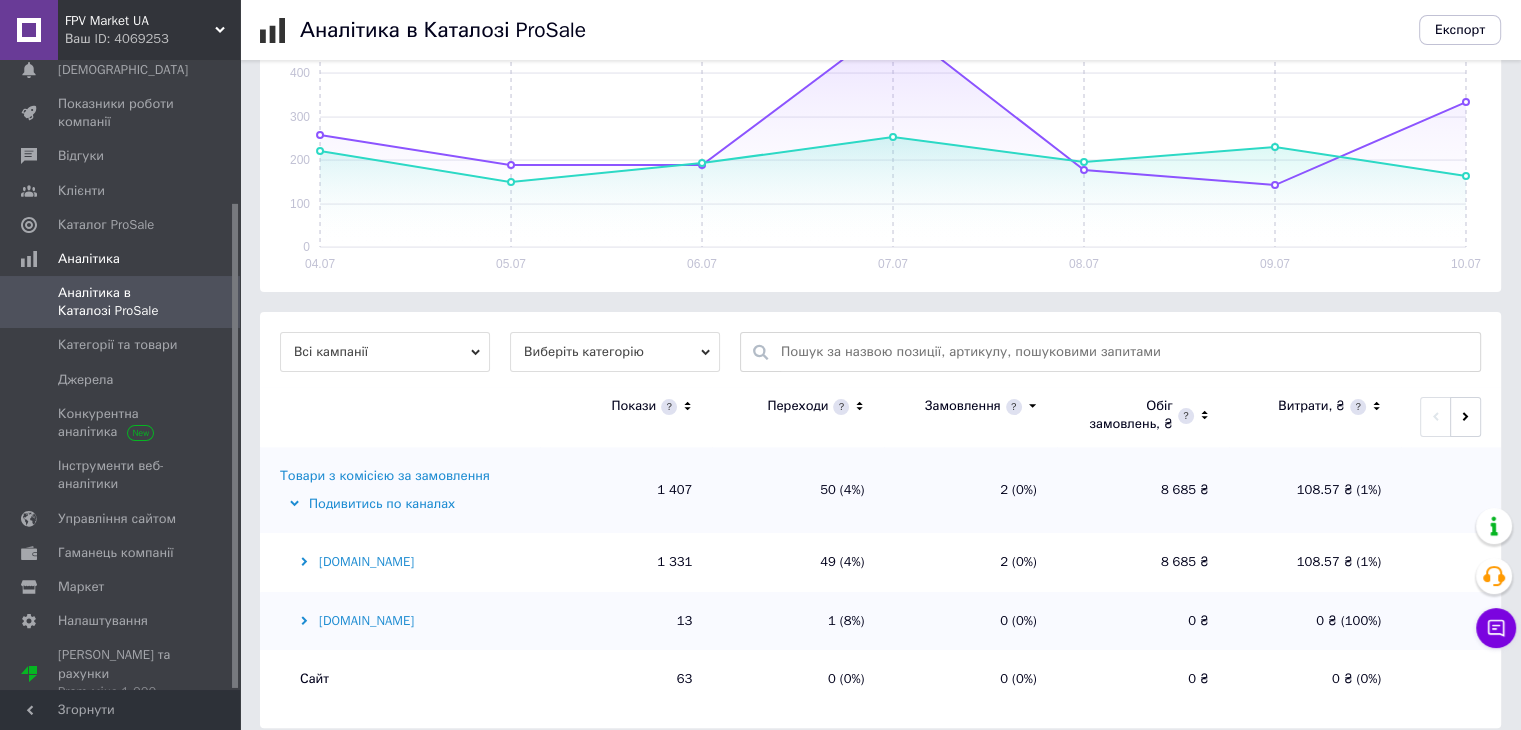 scroll, scrollTop: 381, scrollLeft: 0, axis: vertical 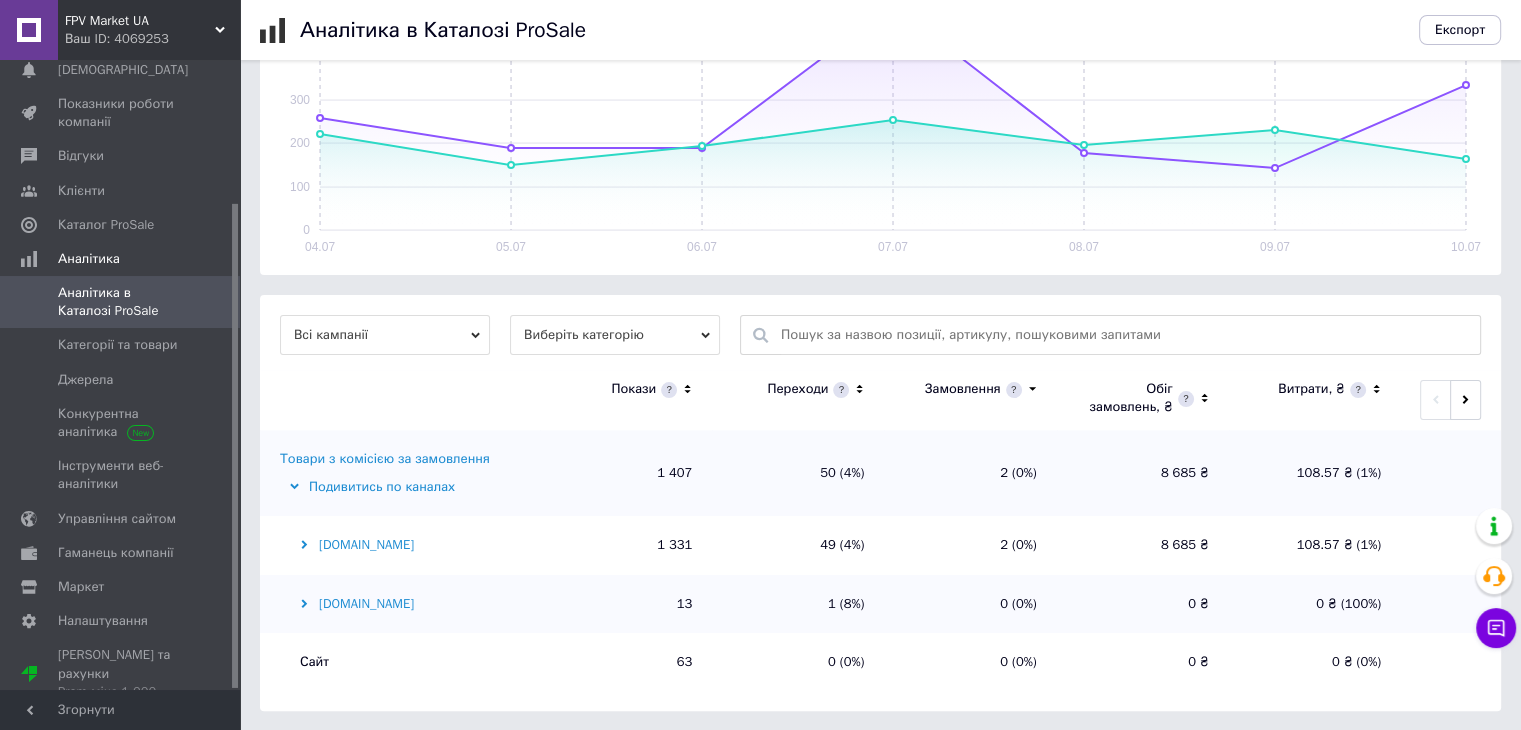 click on "[DOMAIN_NAME]" at bounding box center (407, 545) 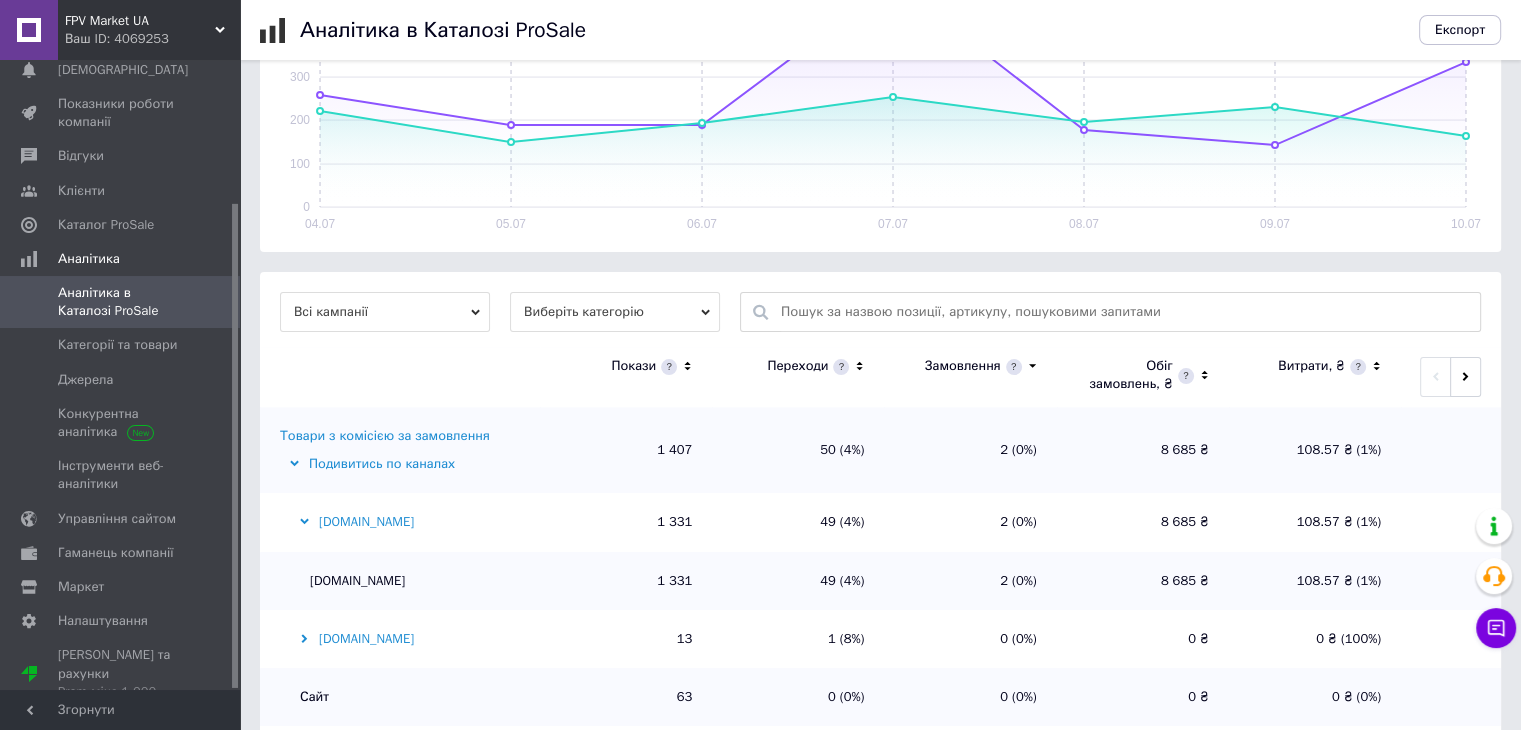 scroll, scrollTop: 440, scrollLeft: 0, axis: vertical 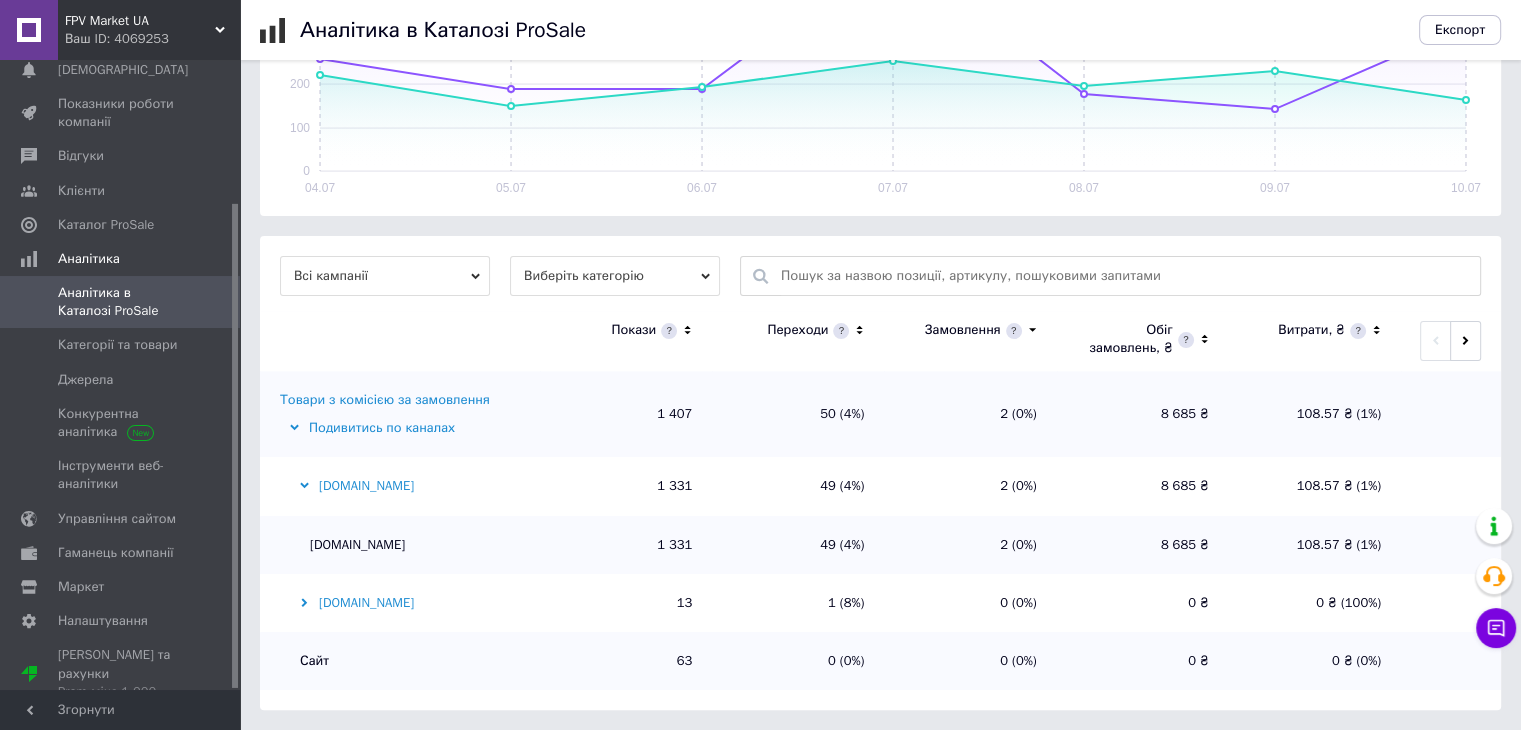 click on "[DOMAIN_NAME]" at bounding box center [407, 603] 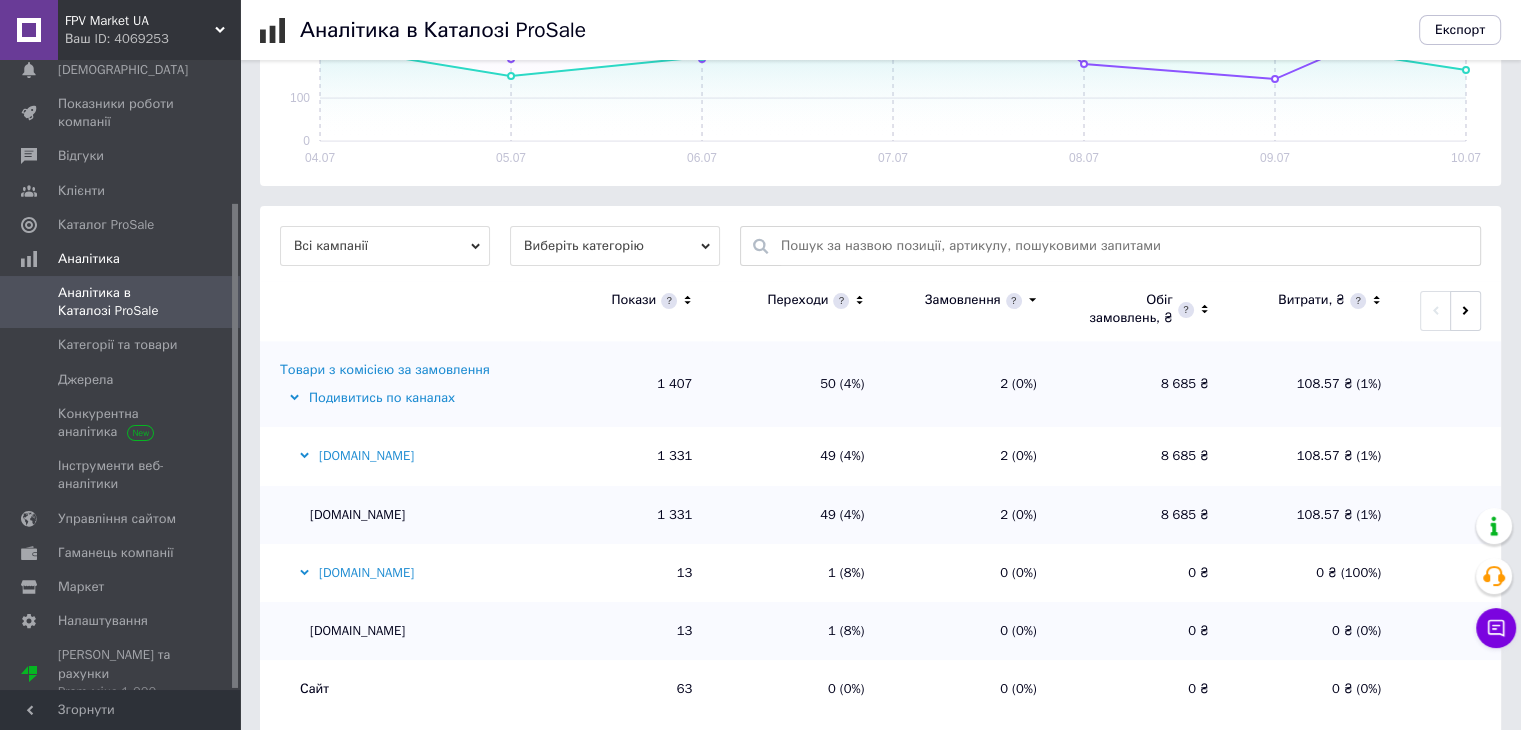 scroll, scrollTop: 497, scrollLeft: 0, axis: vertical 